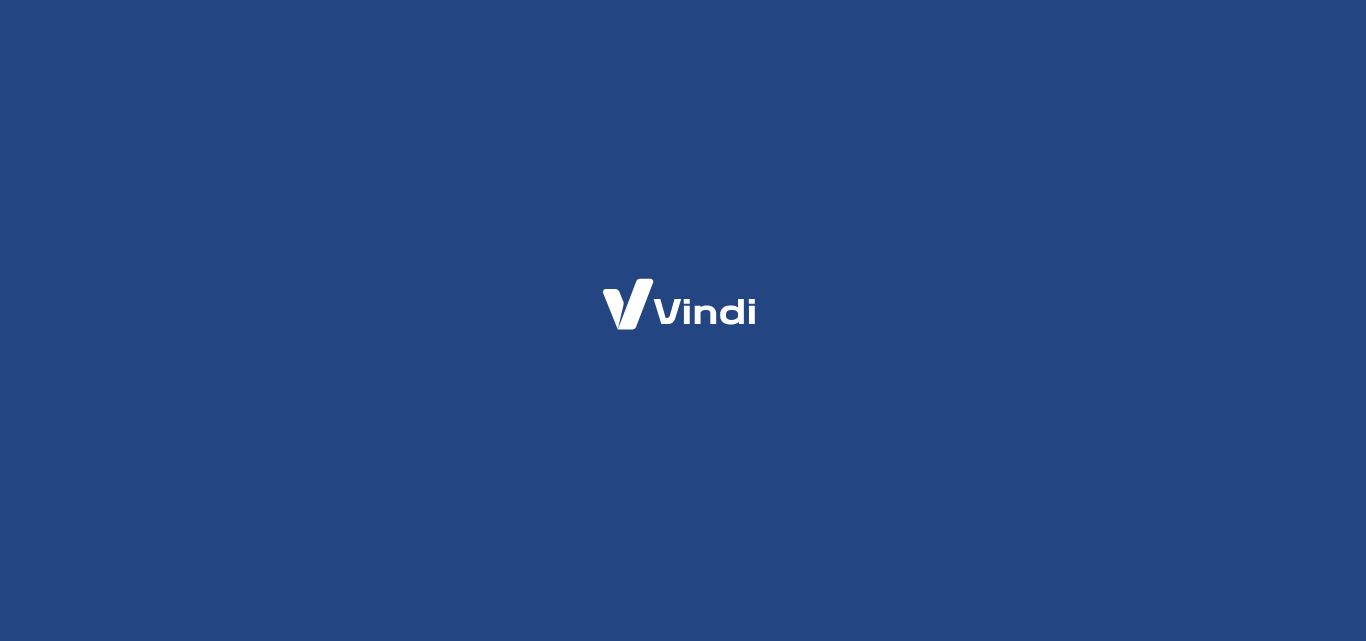 scroll, scrollTop: 0, scrollLeft: 0, axis: both 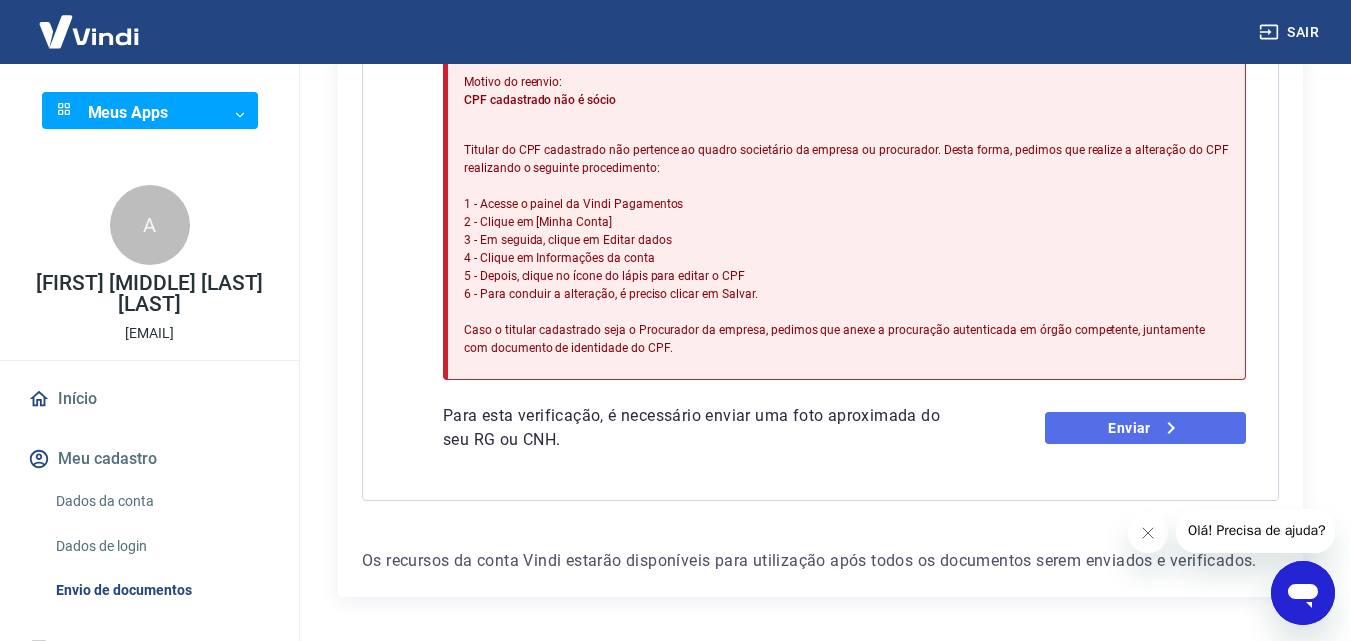click on "Enviar" at bounding box center (1145, 428) 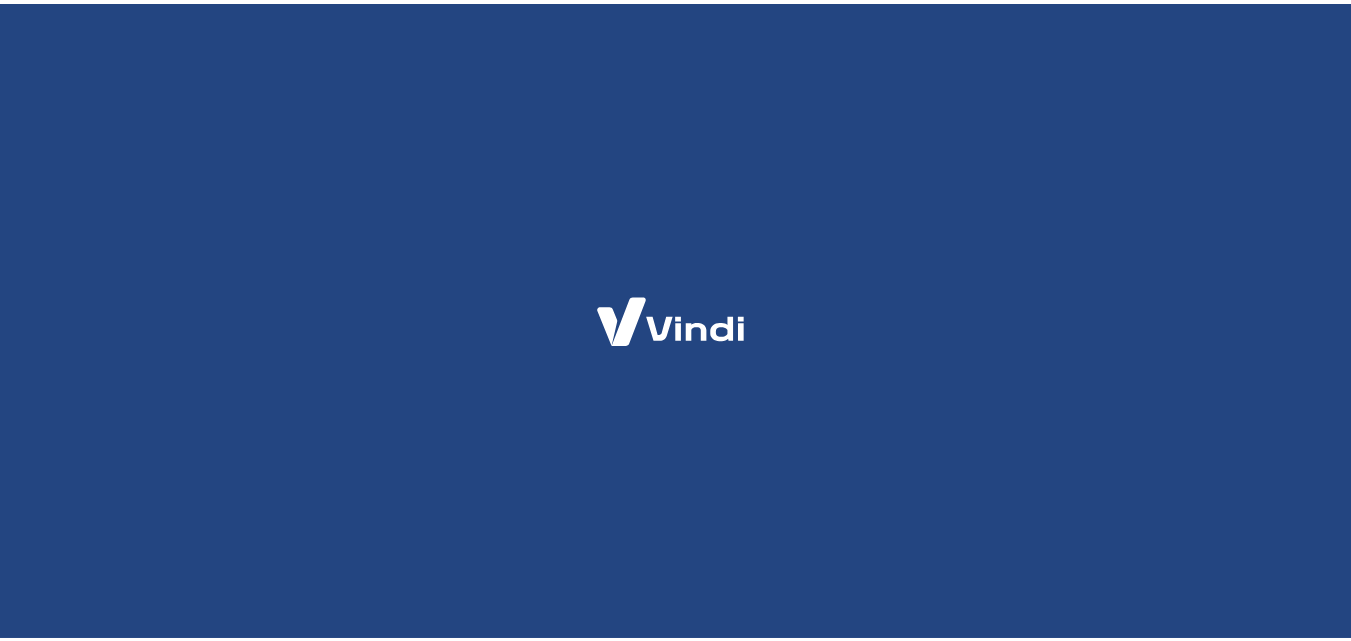 scroll, scrollTop: 0, scrollLeft: 0, axis: both 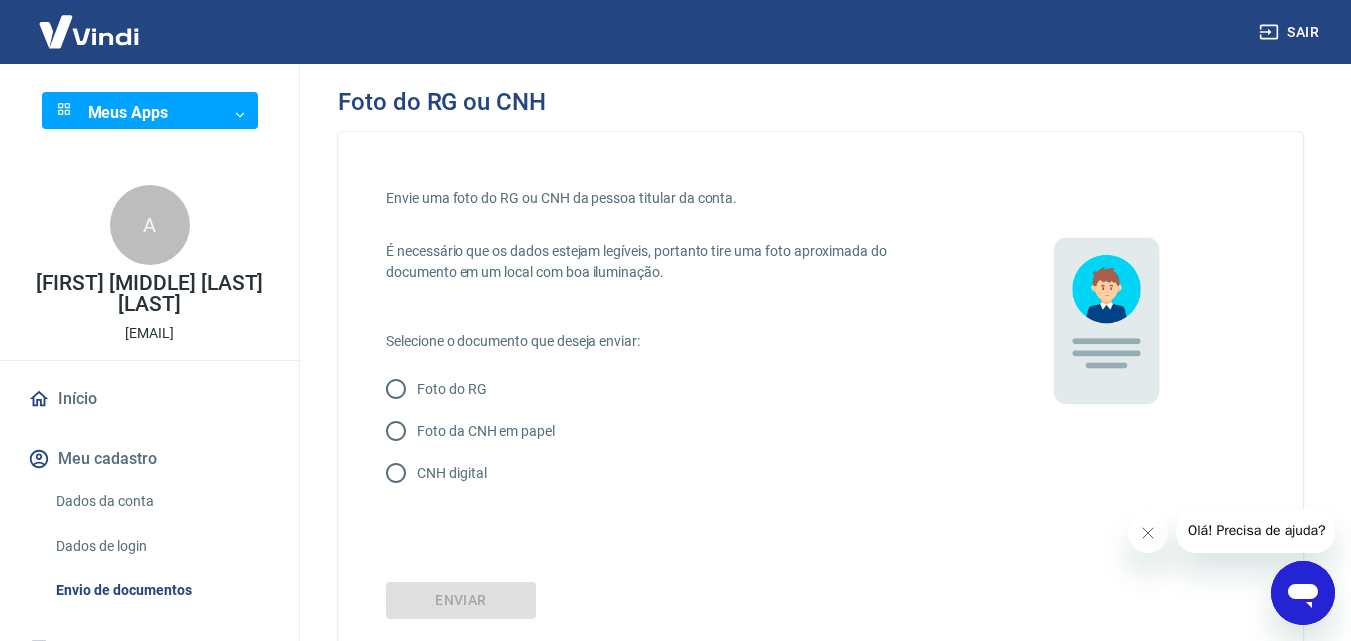 click on "Foto do RG" at bounding box center (396, 389) 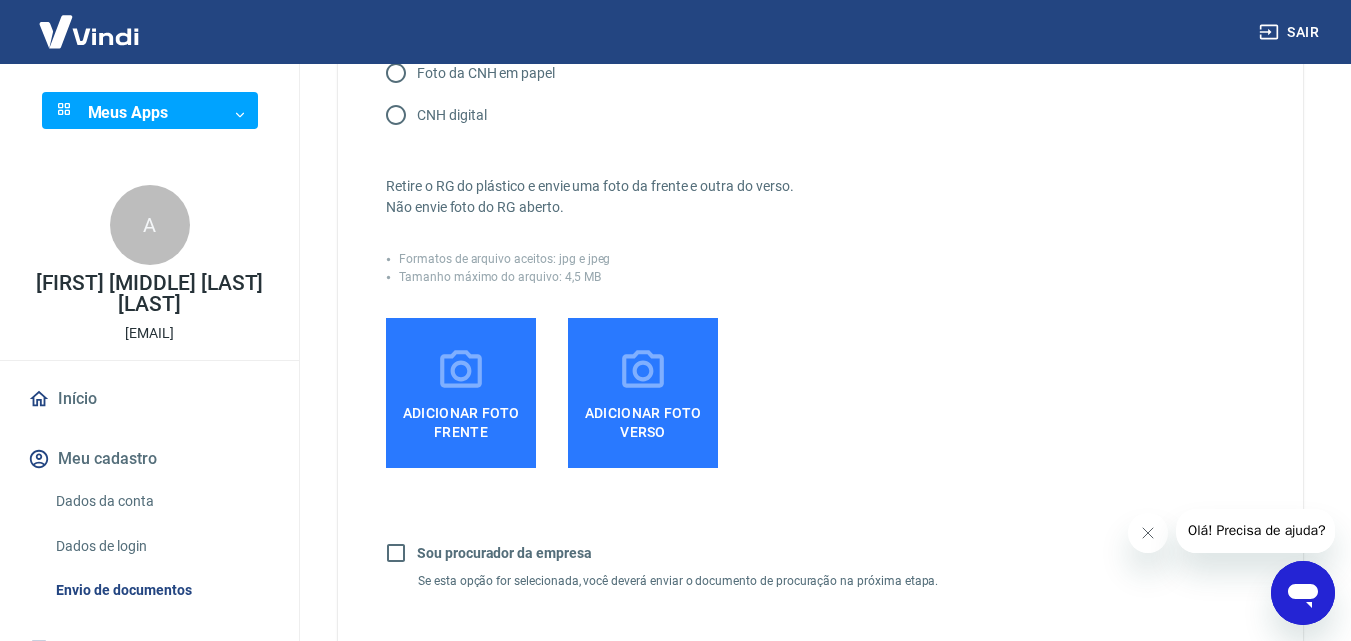 scroll, scrollTop: 360, scrollLeft: 0, axis: vertical 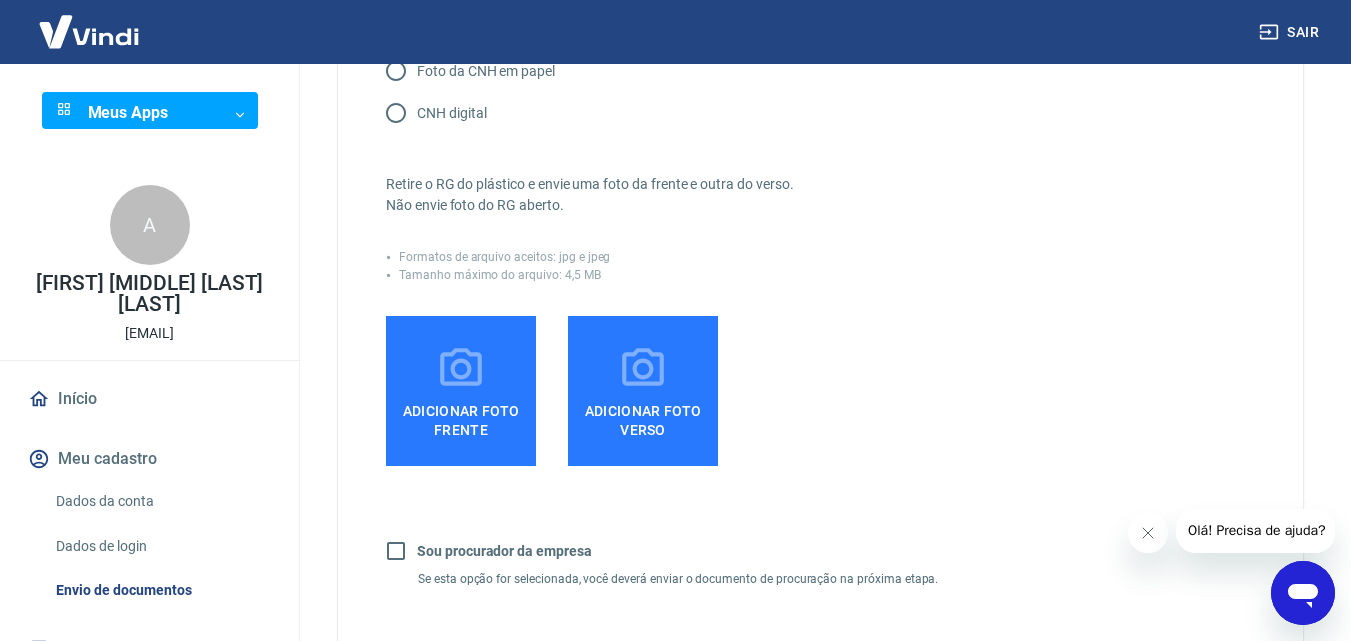 click on "Adicionar foto frente" at bounding box center [461, 416] 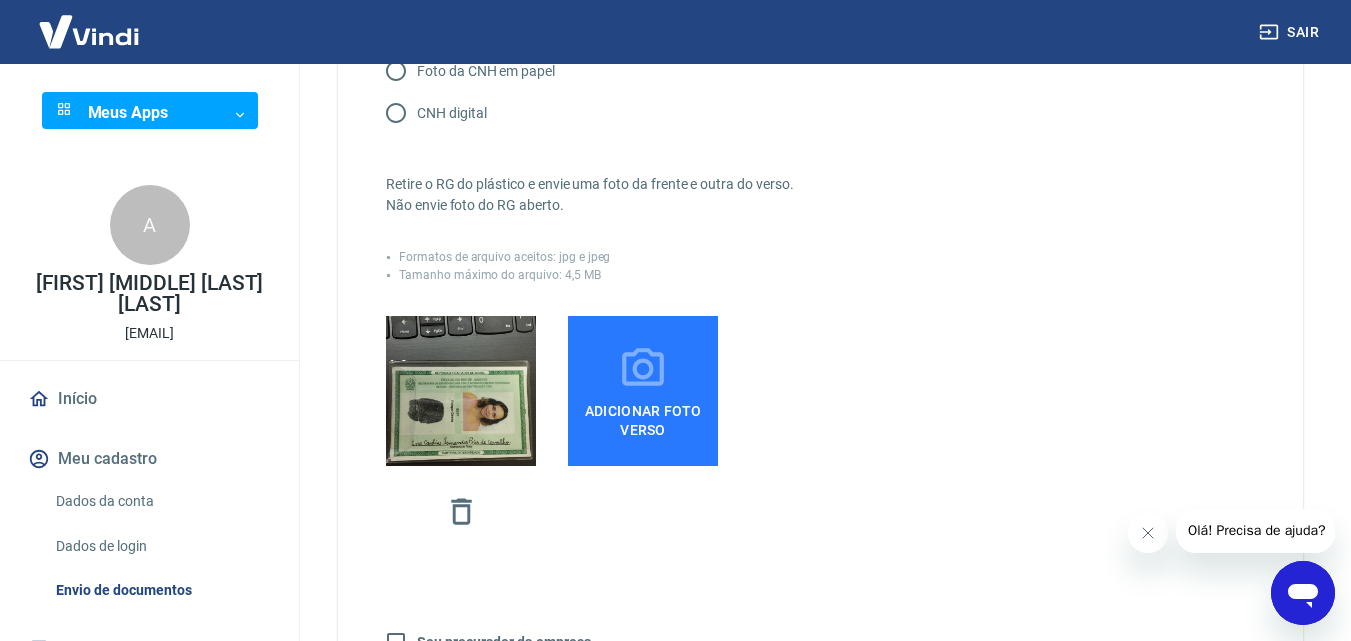 click 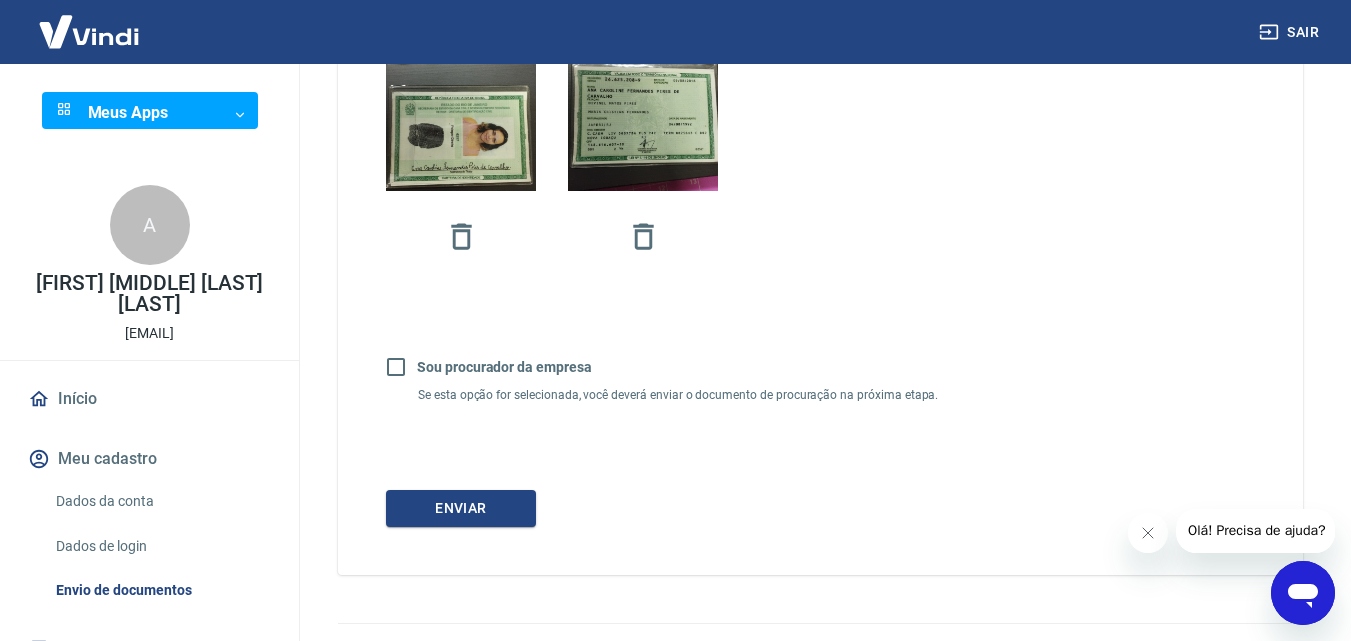 scroll, scrollTop: 657, scrollLeft: 0, axis: vertical 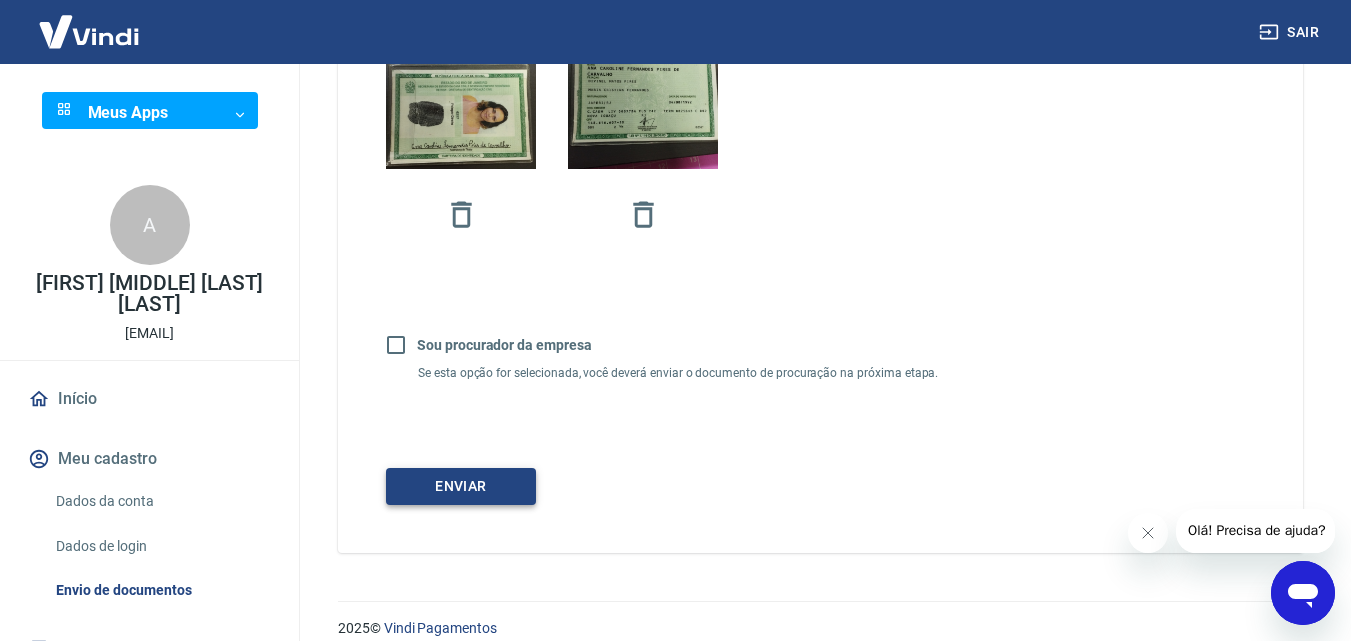 click on "Enviar" at bounding box center [461, 486] 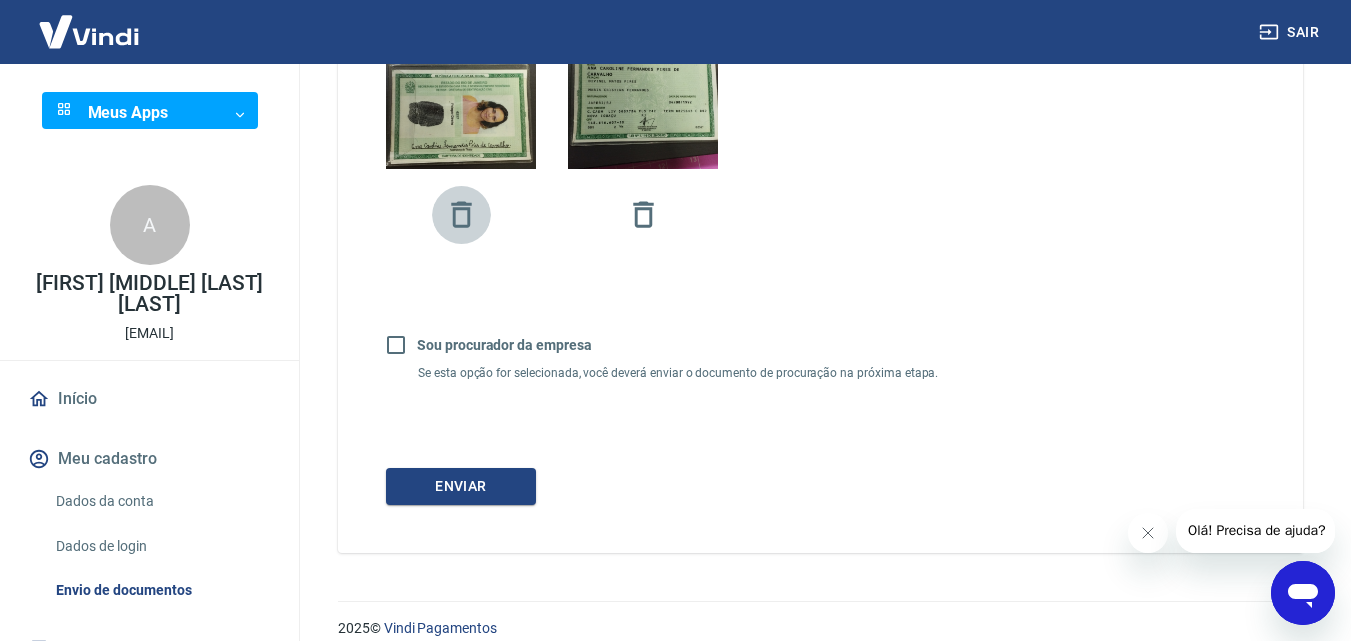 click 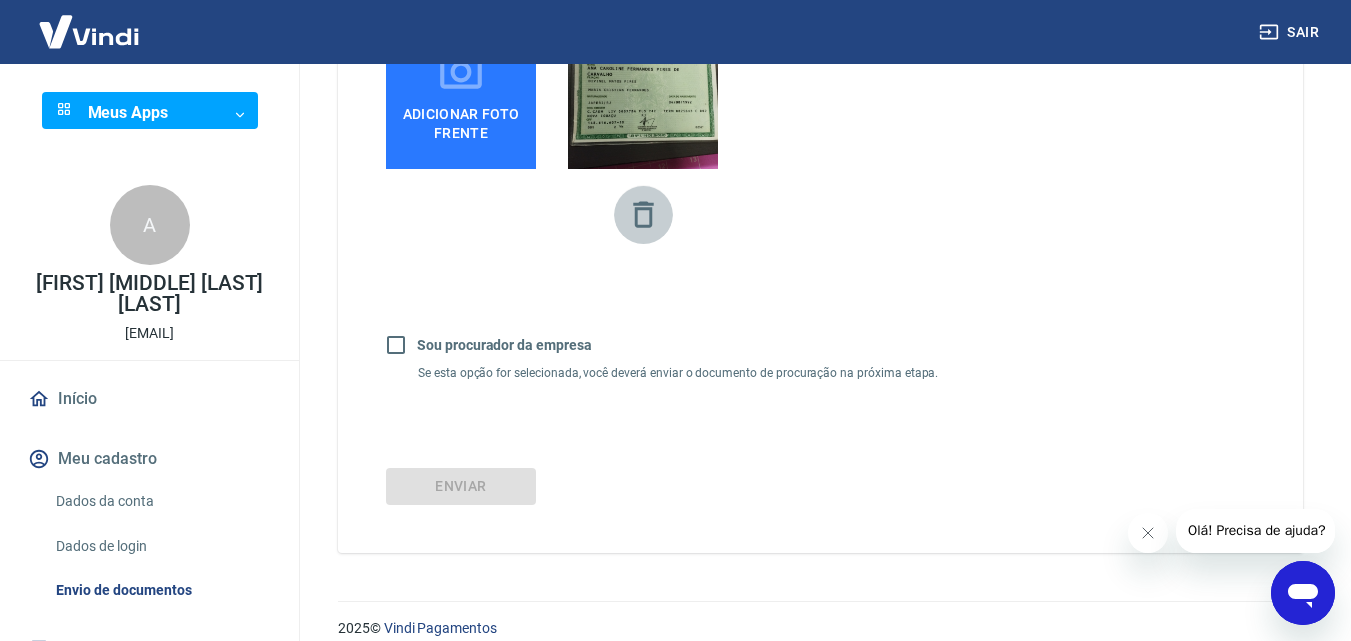 click 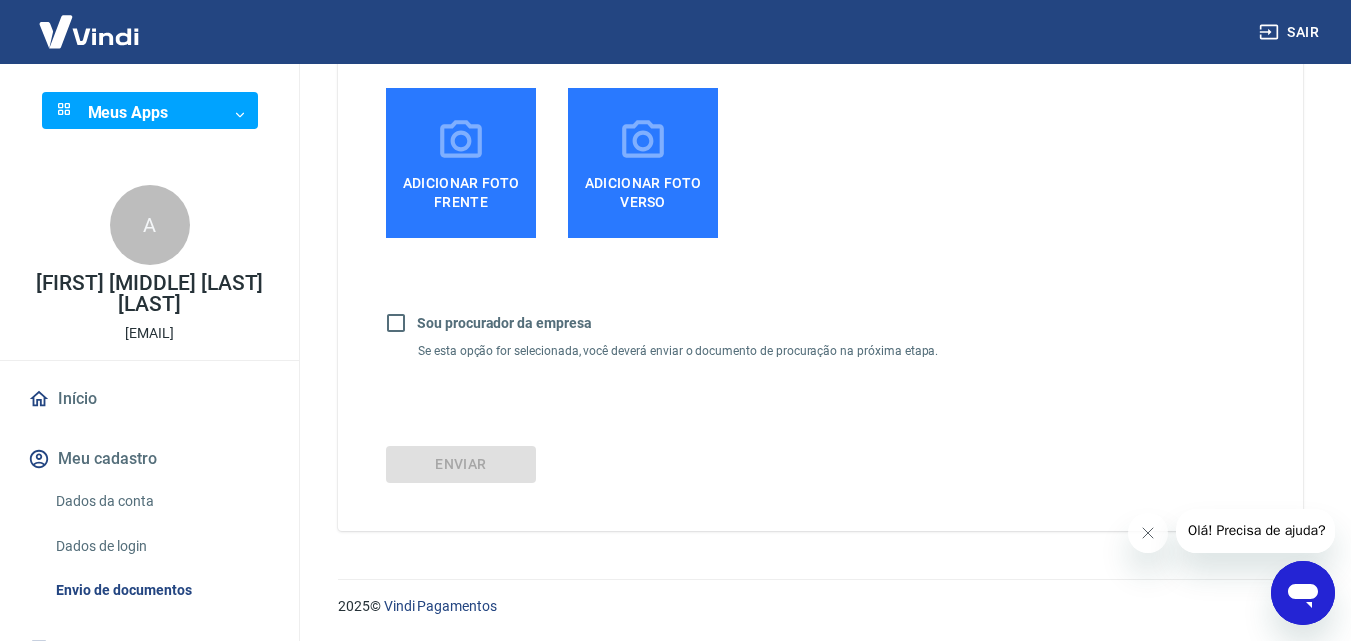 scroll, scrollTop: 588, scrollLeft: 0, axis: vertical 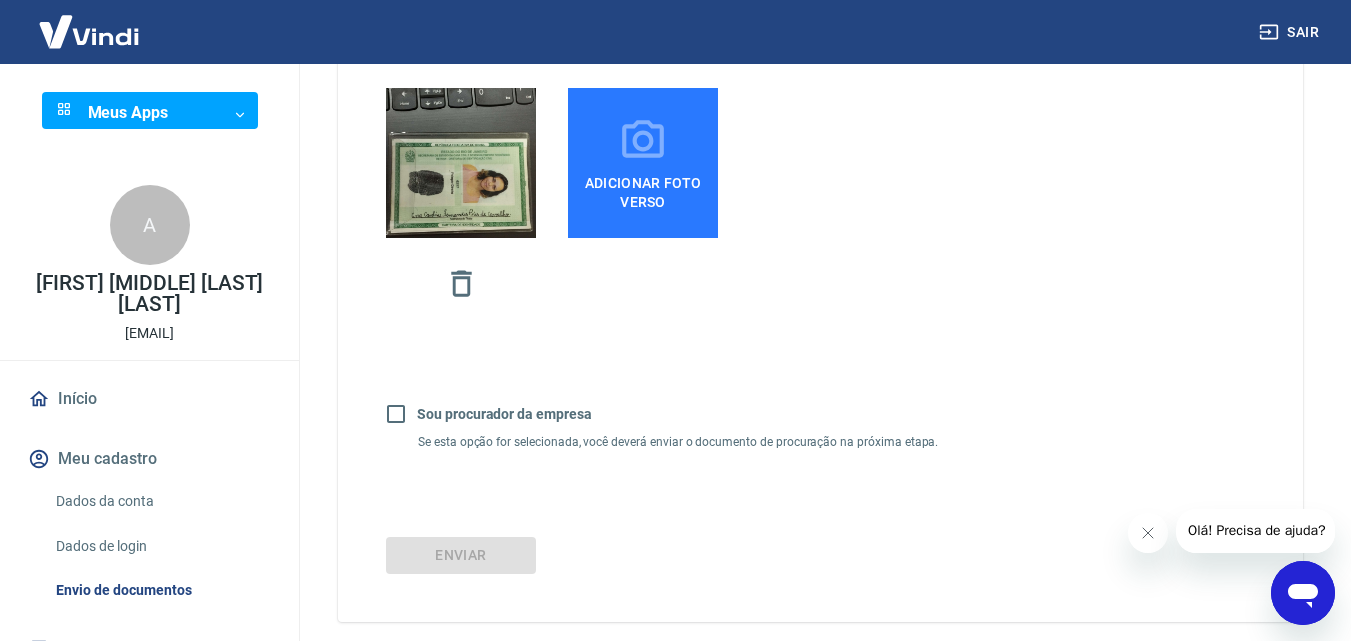 click on "Adicionar foto verso" at bounding box center (643, 188) 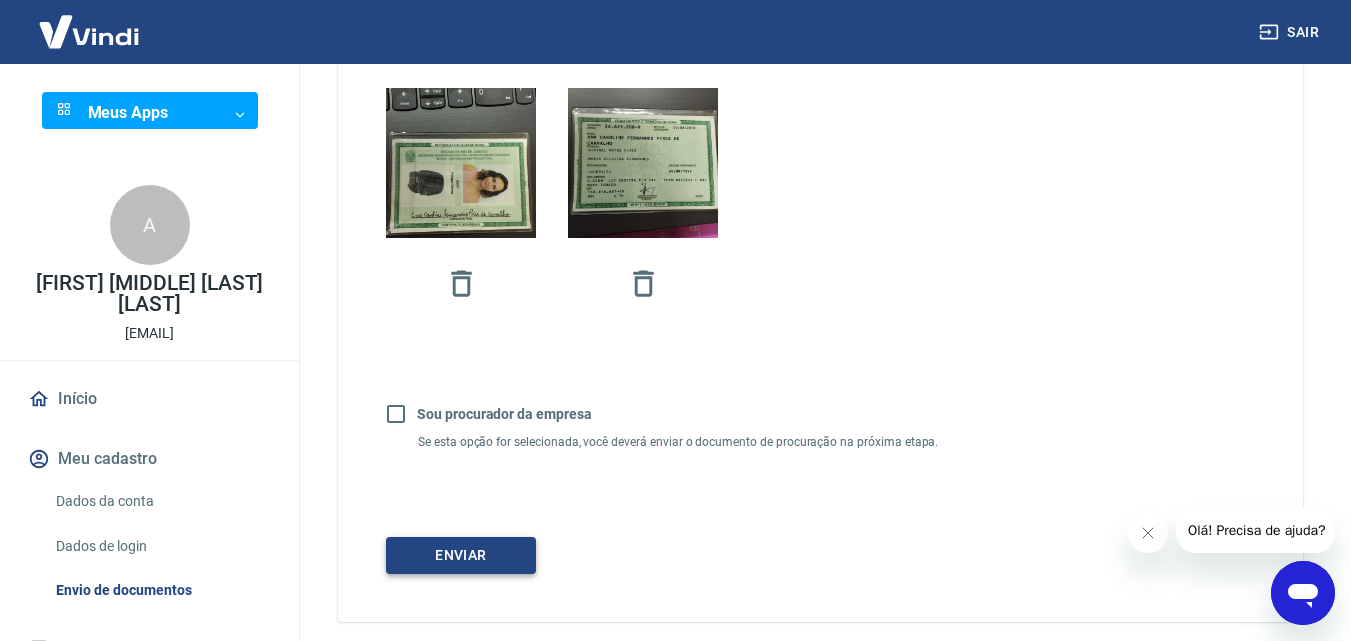 click on "Enviar" at bounding box center [461, 555] 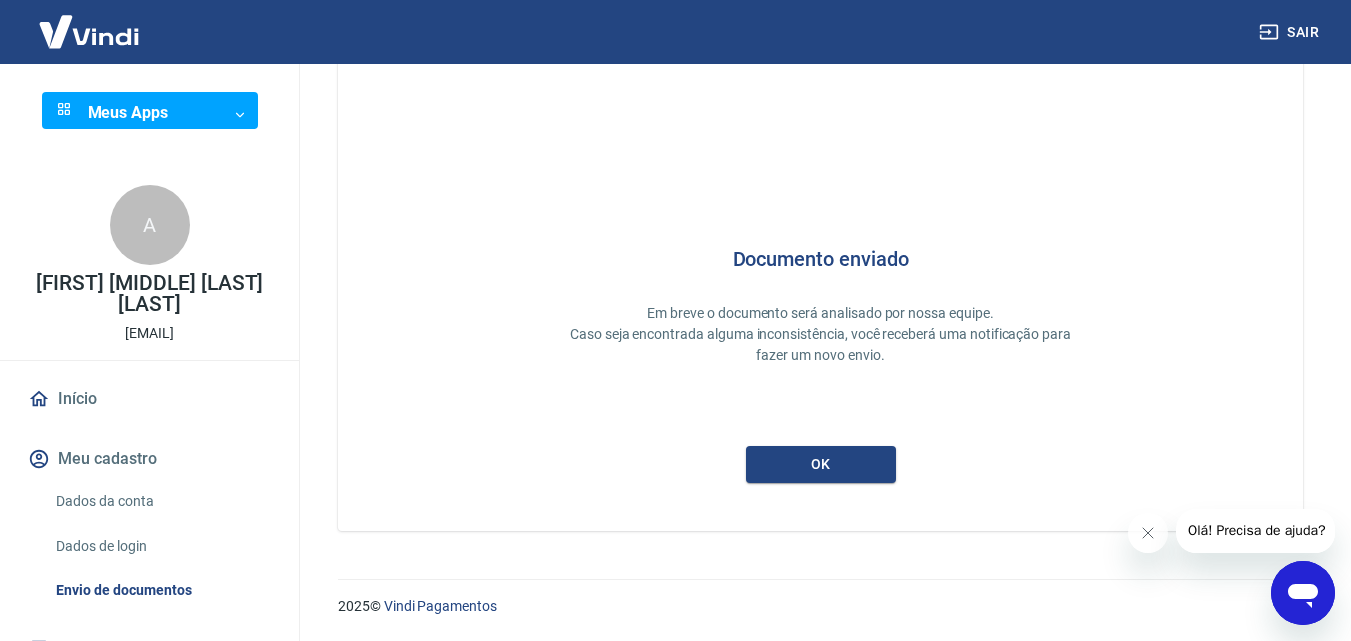 scroll, scrollTop: 53, scrollLeft: 0, axis: vertical 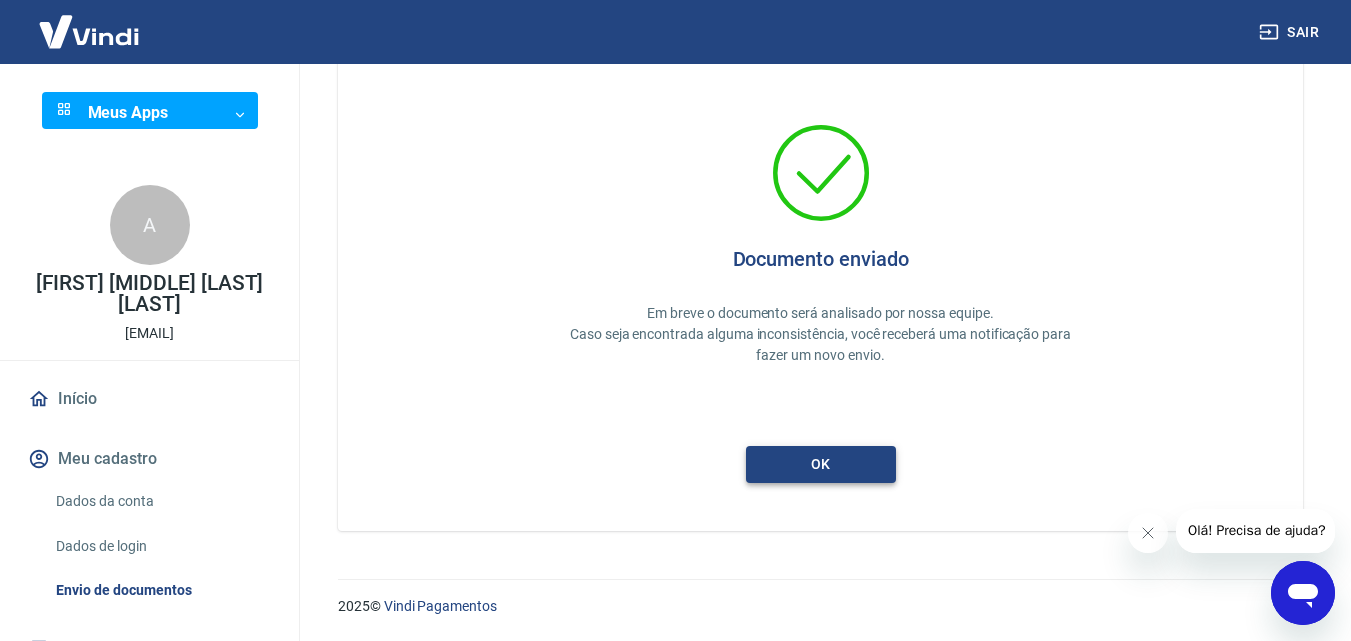 click on "ok" at bounding box center [821, 464] 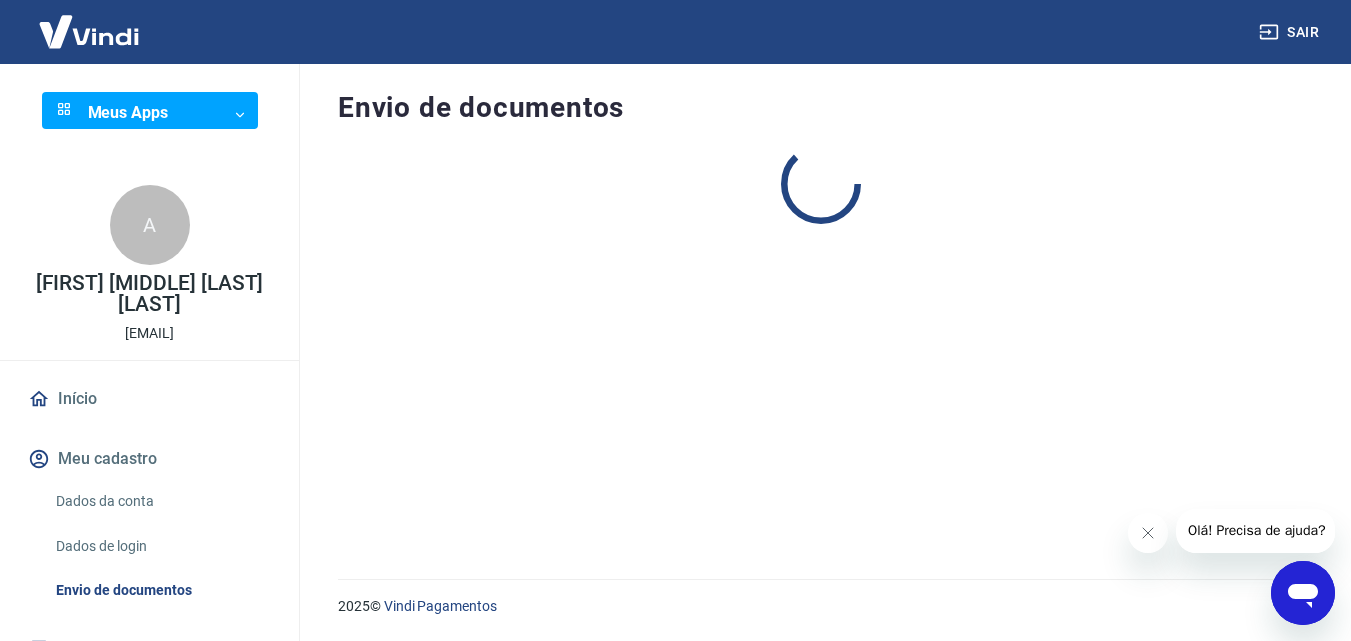 scroll, scrollTop: 0, scrollLeft: 0, axis: both 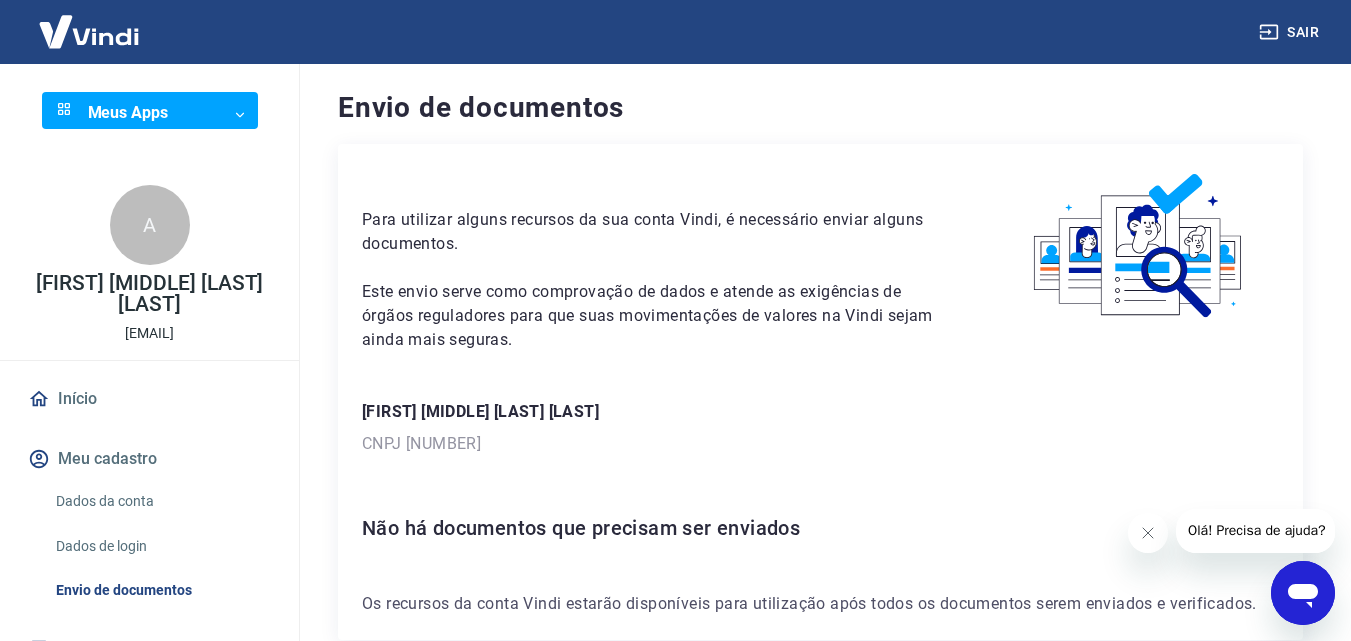 click on "Sair Meus Apps ​ ​ A Ana Caroline Fernandes Pires de Carvalho carolcrafteria@gmail.com Início Meu cadastro Dados da conta Dados de login Envio de documentos Meus recebíveis Relatório de Recebíveis Recebíveis Futuros Online Contratos com credores Disponibilização de agenda Segurança Fale conosco Volte para o portal de gerenciamento de vendas do Intermediador. Voltar para  Intermediador Envio de documentos Para utilizar alguns recursos da sua conta Vindi, é necessário enviar alguns documentos. Este envio serve como comprovação de dados e atende as exigências de órgãos reguladores para que suas movimentações de valores na Vindi sejam ainda mais seguras. Ana Caroline Fernandes Pires de Carvalho CNPJ 42.159.505/0001-43 Não há documentos que precisam ser enviados Os recursos da conta Vindi estarão disponíveis para utilização após todos os documentos serem enviados e verificados. 2025  ©   Vindi Pagamentos" at bounding box center (675, 320) 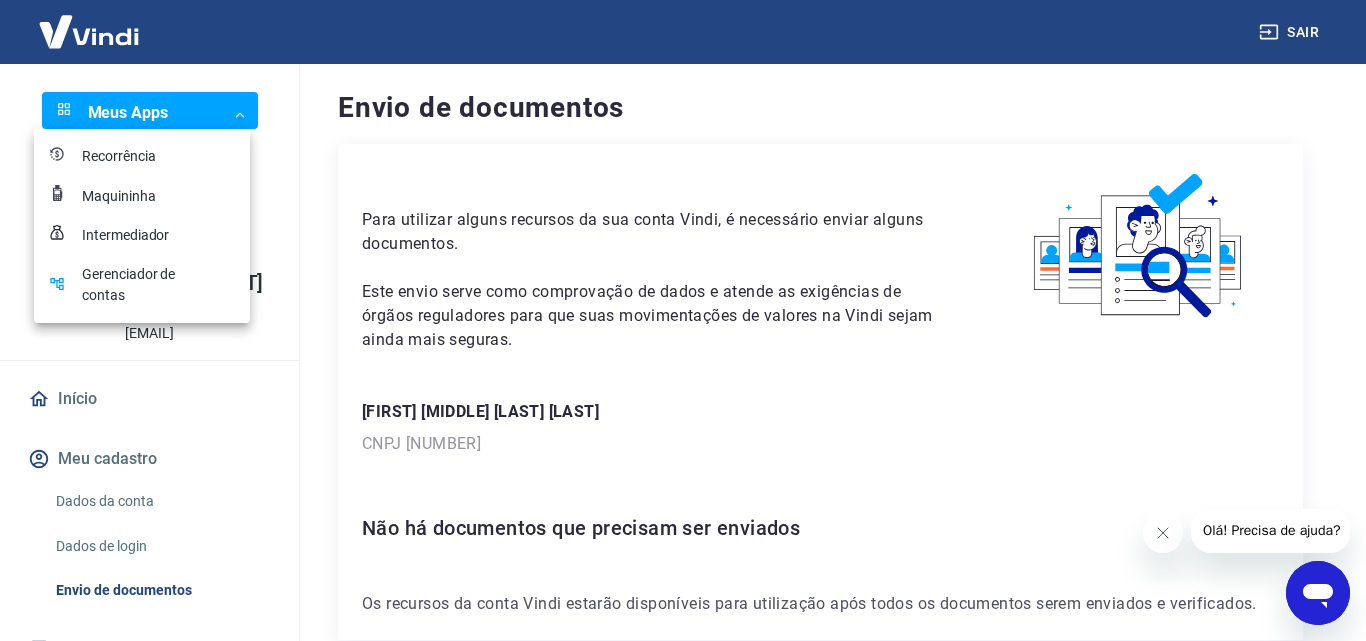 click on "Intermediador" at bounding box center [142, 235] 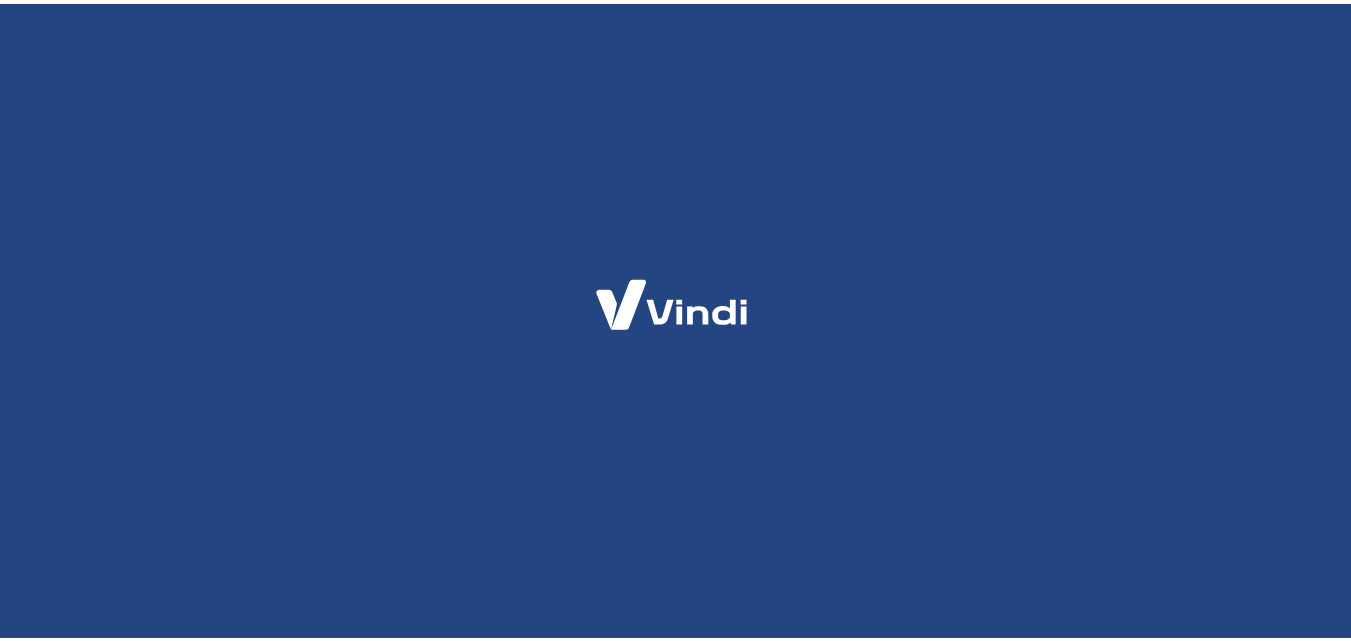 scroll, scrollTop: 0, scrollLeft: 0, axis: both 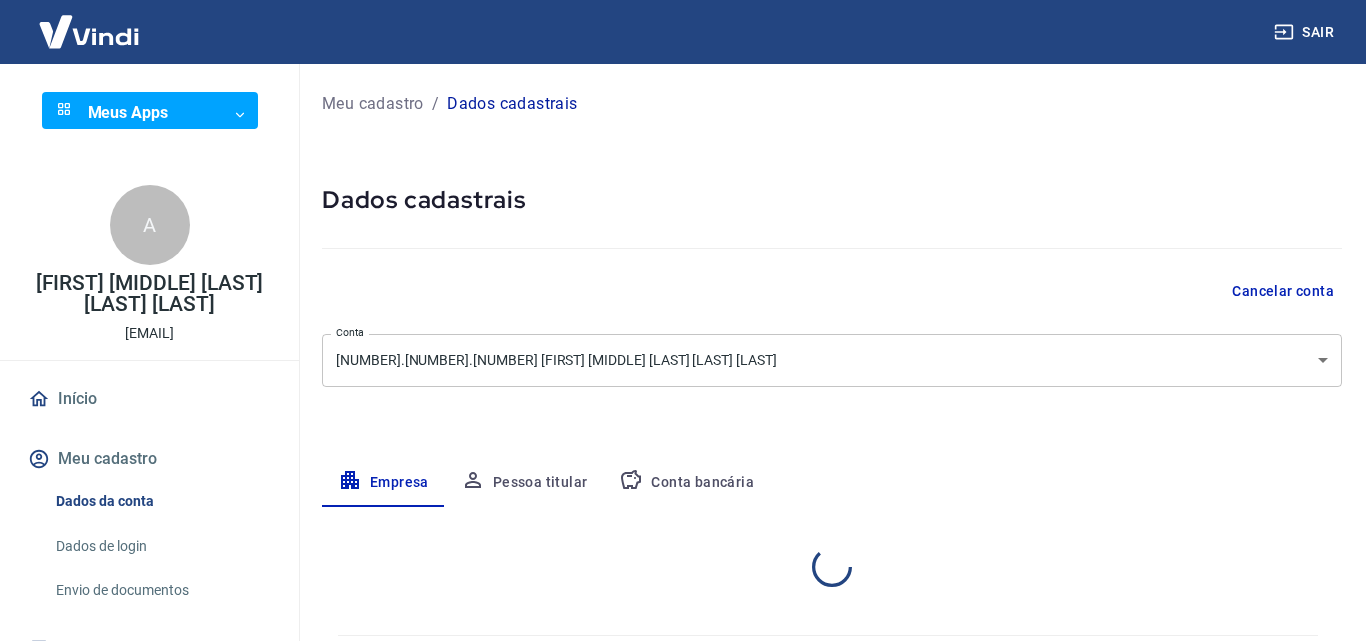 select on "RJ" 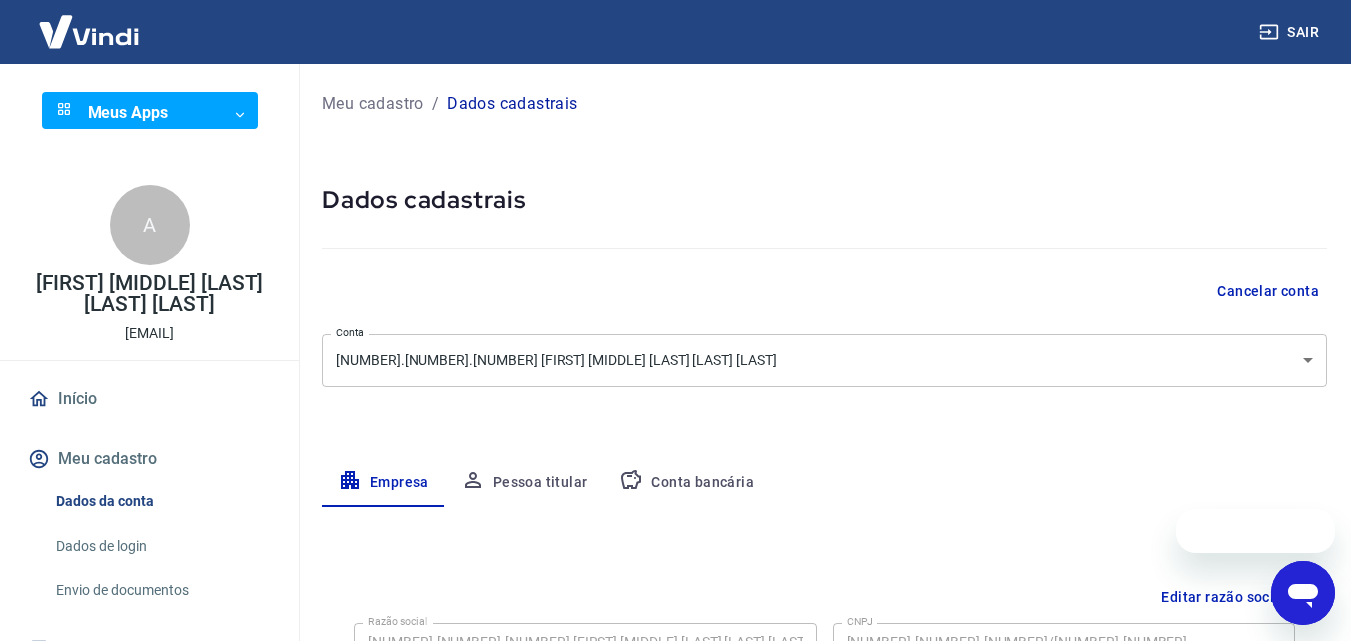 scroll, scrollTop: 0, scrollLeft: 0, axis: both 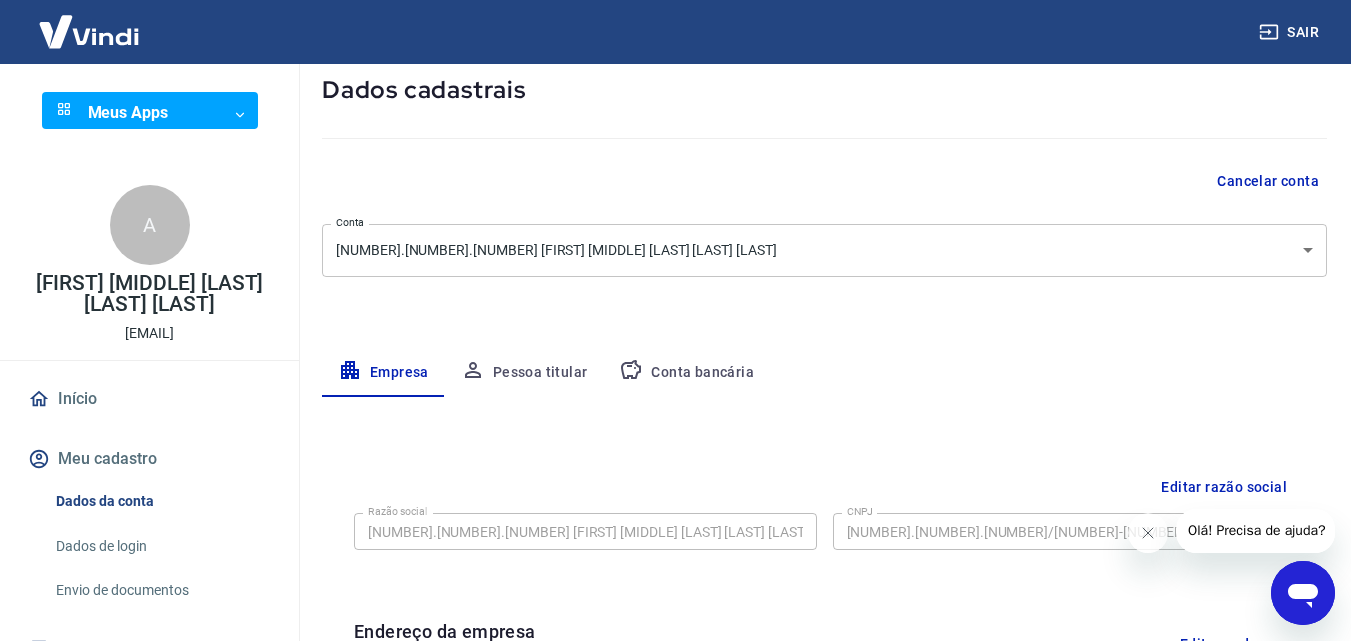 click on "Pessoa titular" at bounding box center (524, 373) 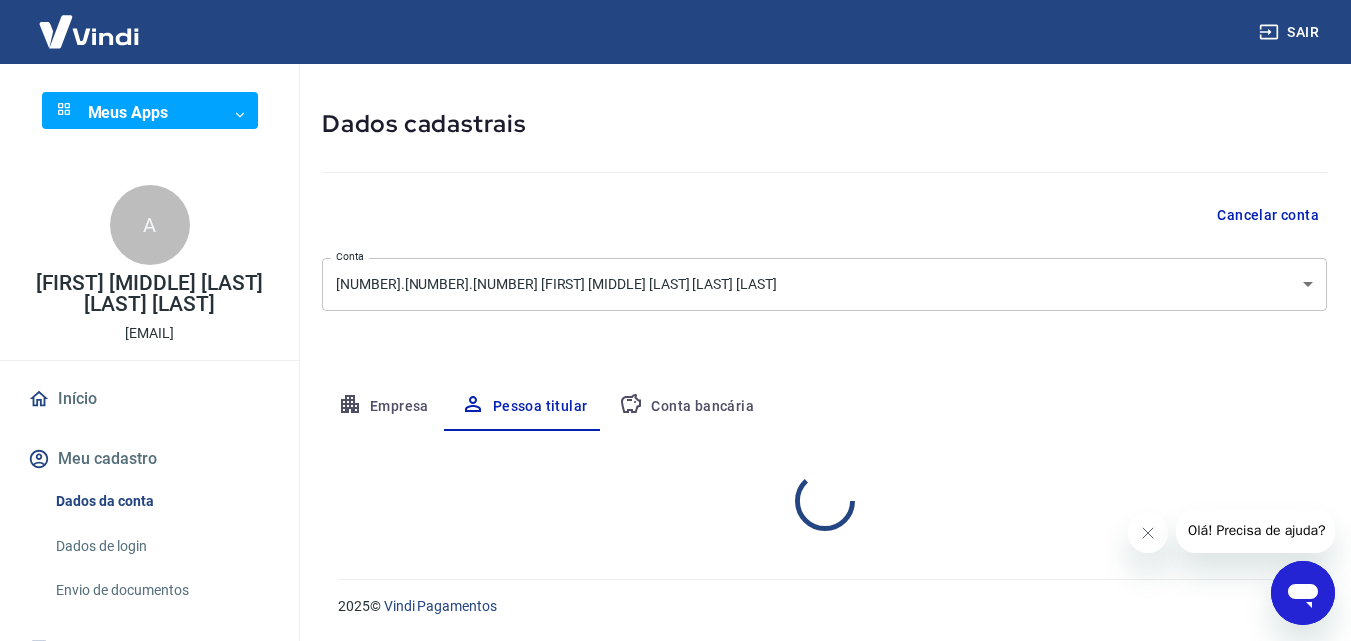 scroll, scrollTop: 110, scrollLeft: 0, axis: vertical 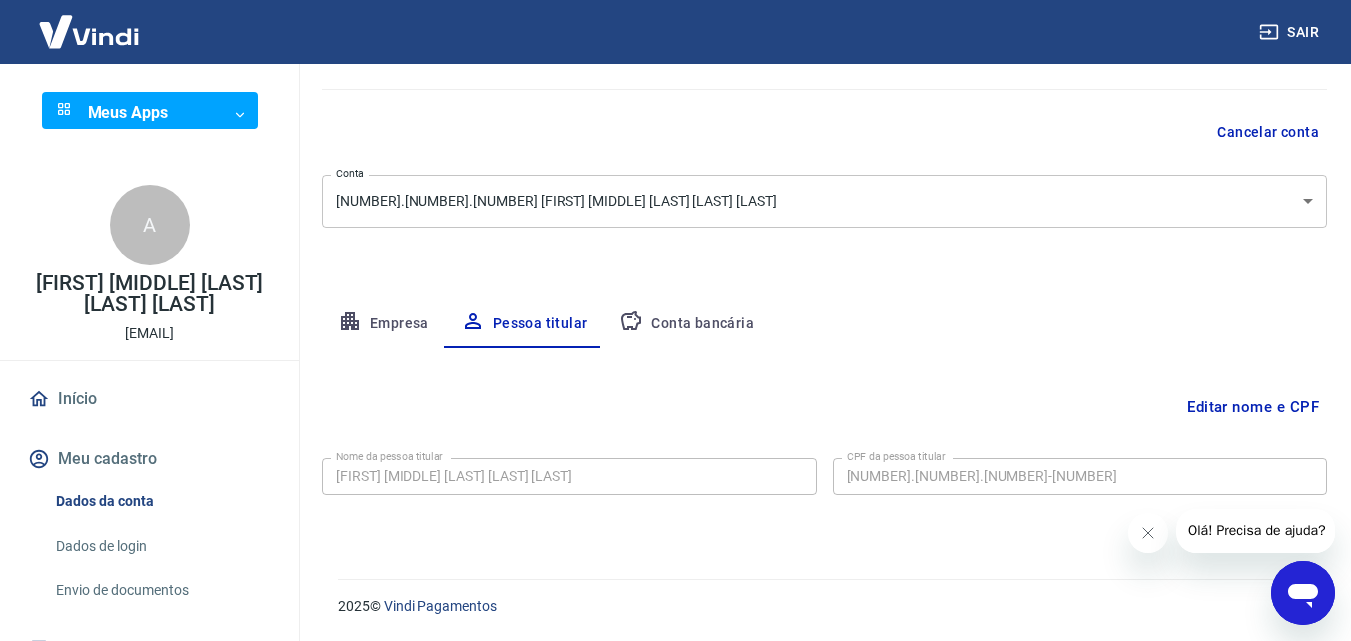 click on "Editar nome e CPF" at bounding box center [1253, 407] 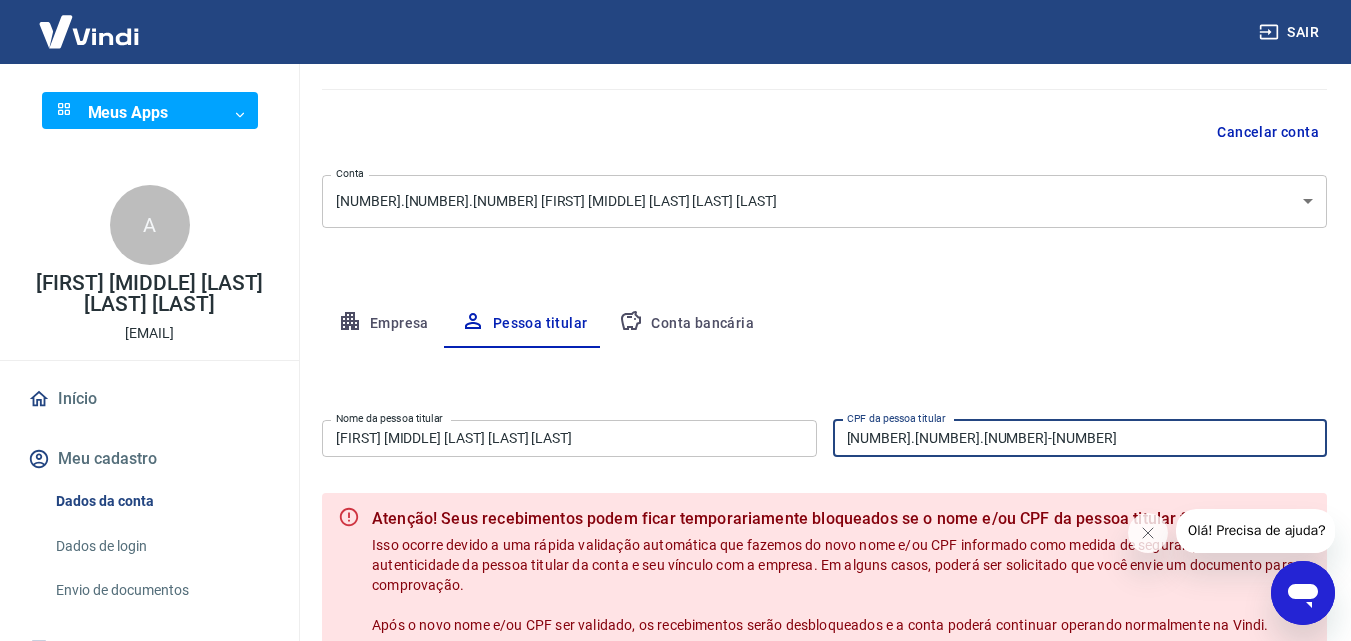 drag, startPoint x: 963, startPoint y: 446, endPoint x: 801, endPoint y: 450, distance: 162.04938 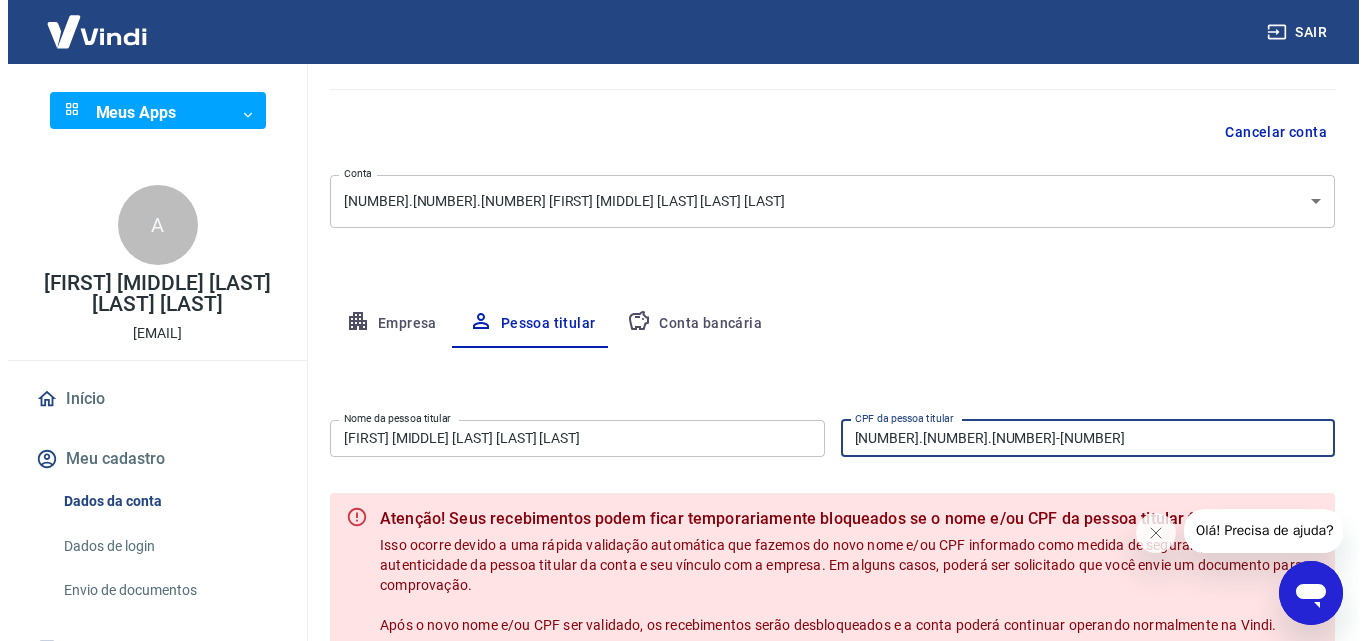 scroll, scrollTop: 363, scrollLeft: 0, axis: vertical 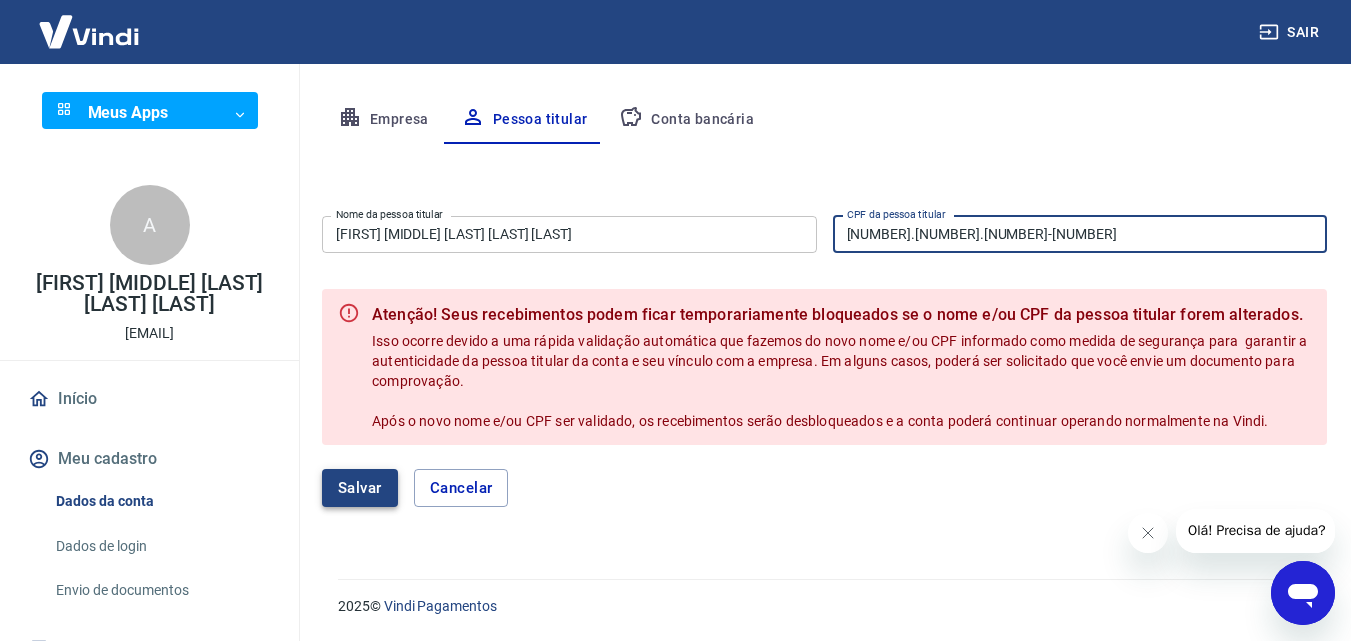 type on "[NUMBER].[NUMBER].[NUMBER]-[NUMBER]" 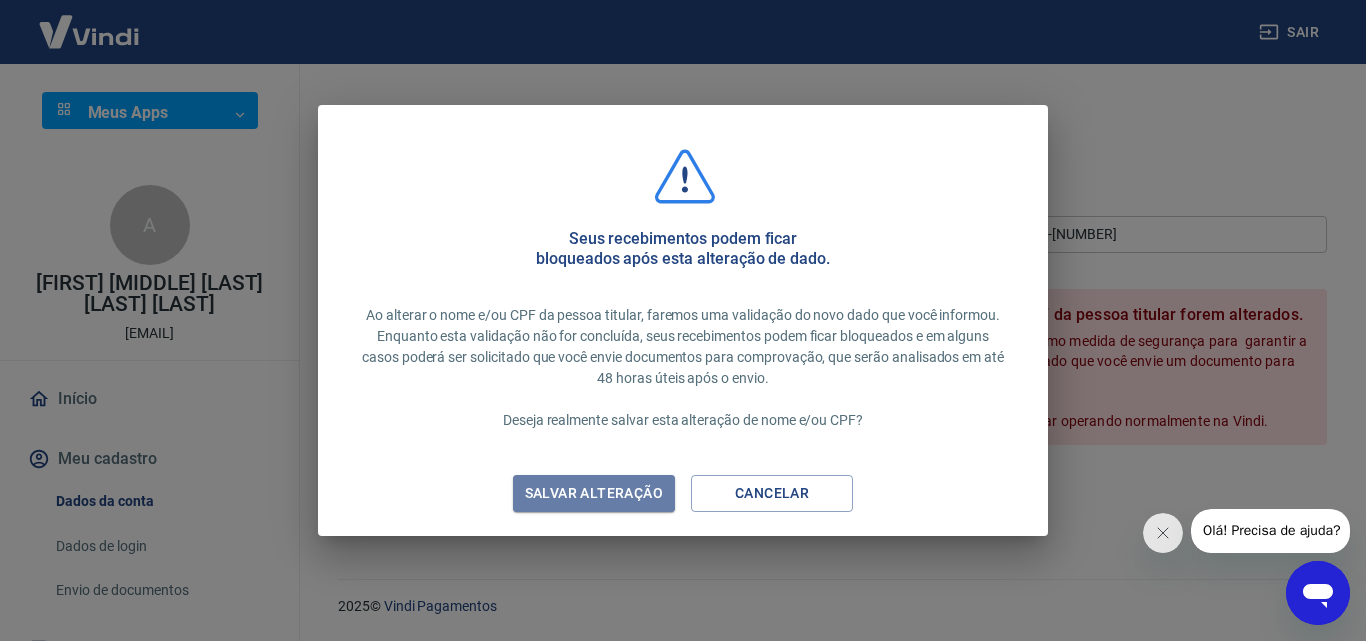 drag, startPoint x: 642, startPoint y: 492, endPoint x: 657, endPoint y: 489, distance: 15.297058 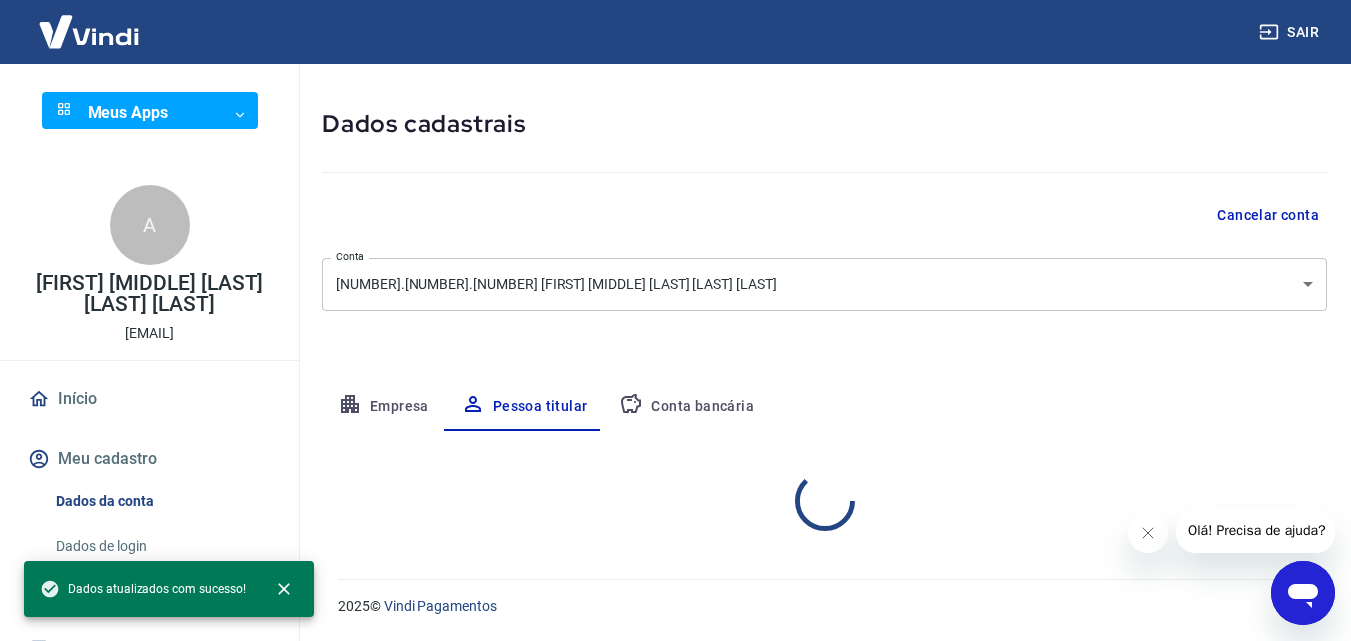 scroll, scrollTop: 159, scrollLeft: 0, axis: vertical 